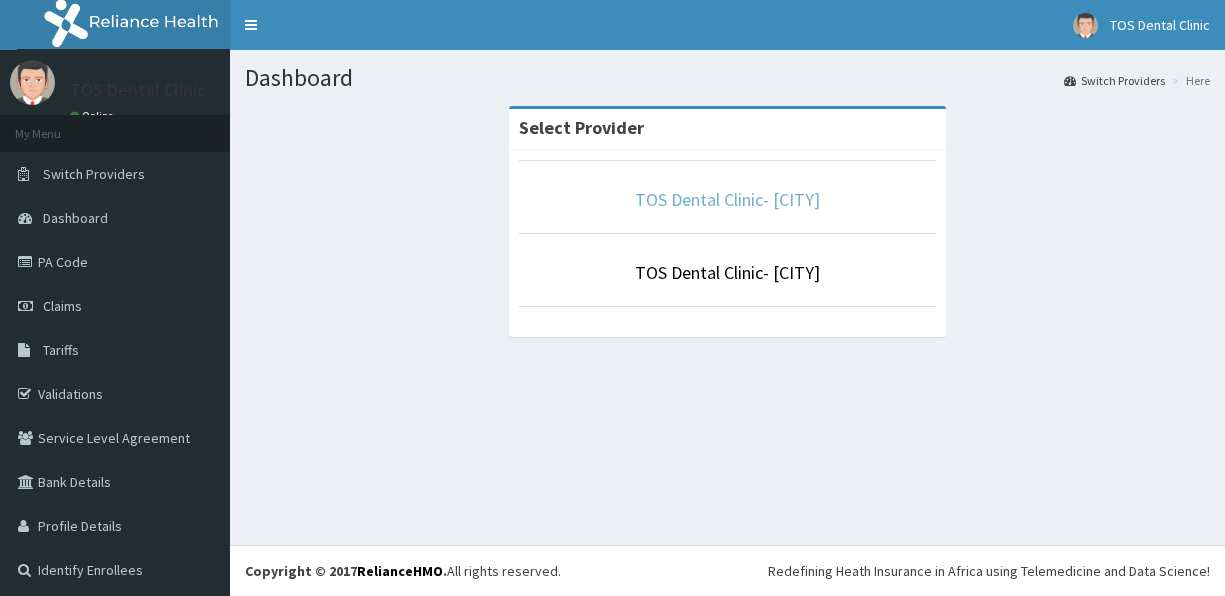 scroll, scrollTop: 0, scrollLeft: 0, axis: both 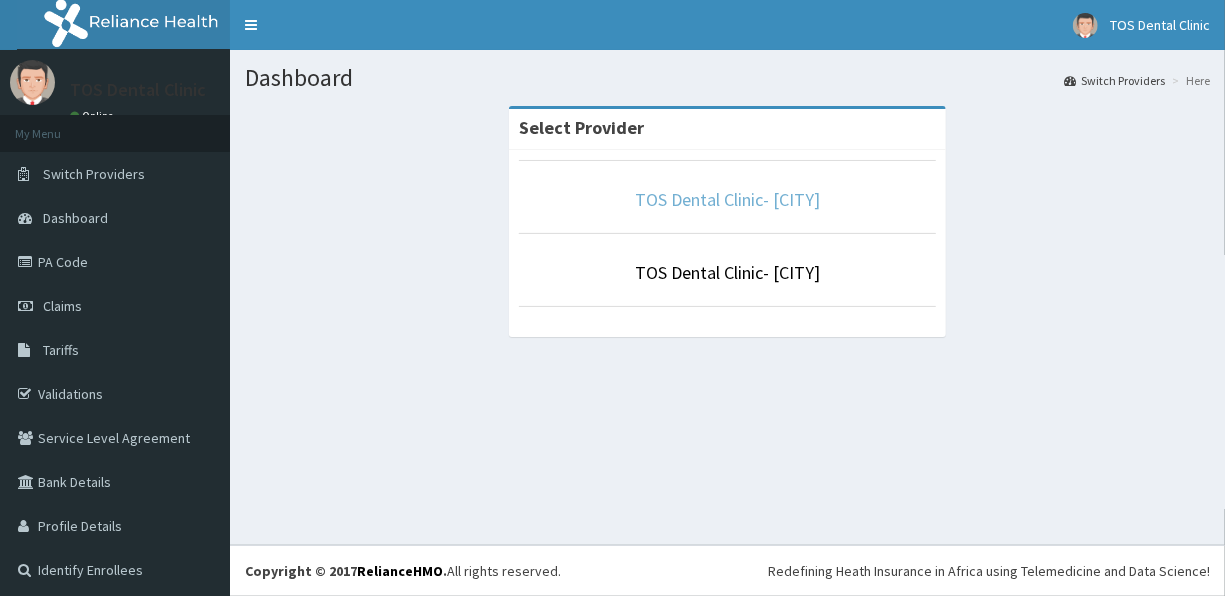 click on "TOS Dental Clinic- Mokola" at bounding box center (727, 199) 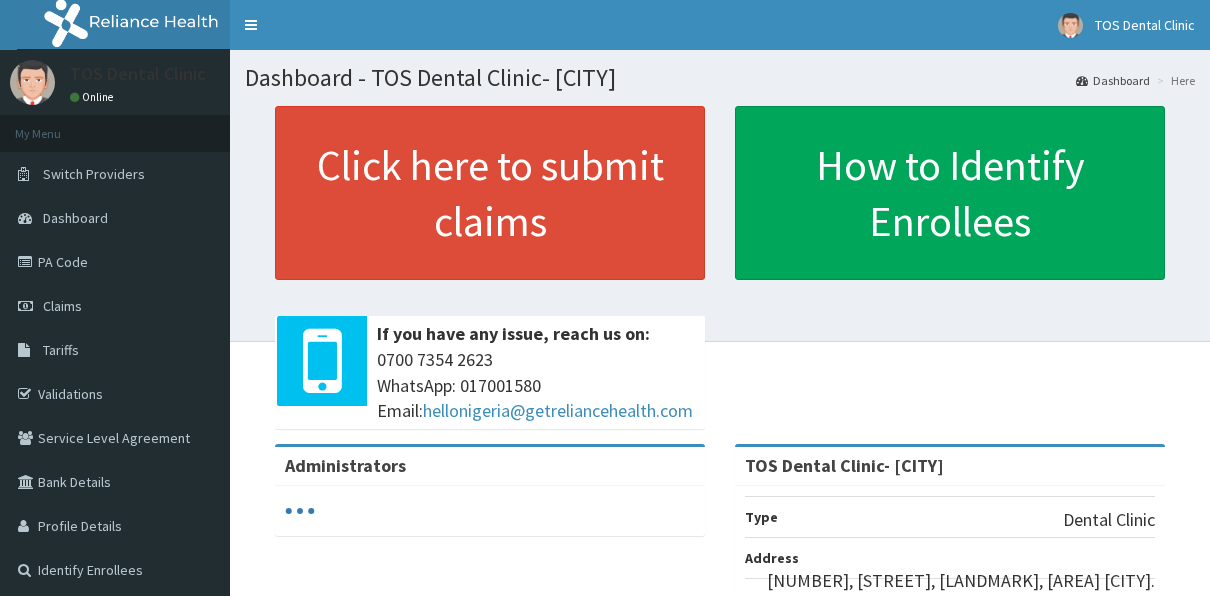 scroll, scrollTop: 0, scrollLeft: 0, axis: both 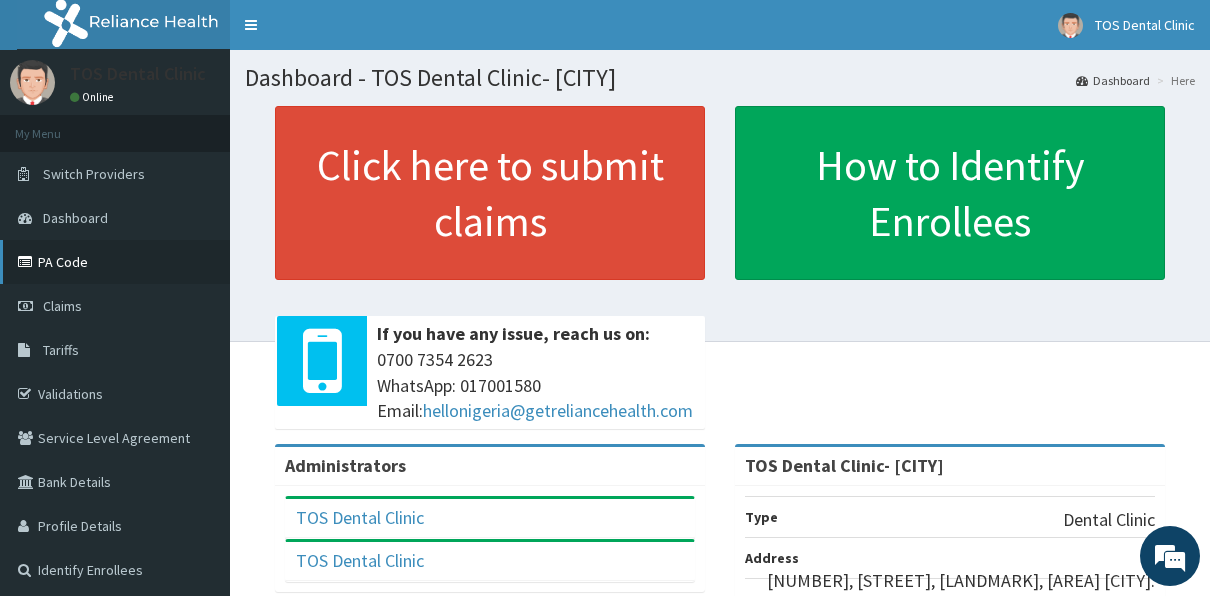 click on "PA Code" at bounding box center [115, 262] 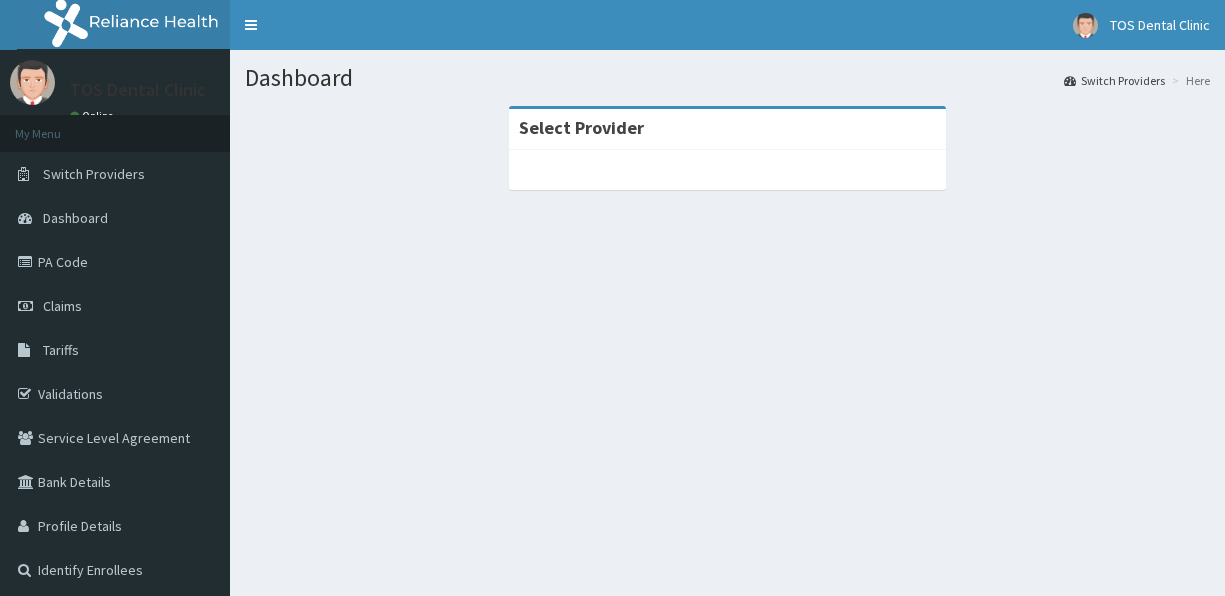 scroll, scrollTop: 0, scrollLeft: 0, axis: both 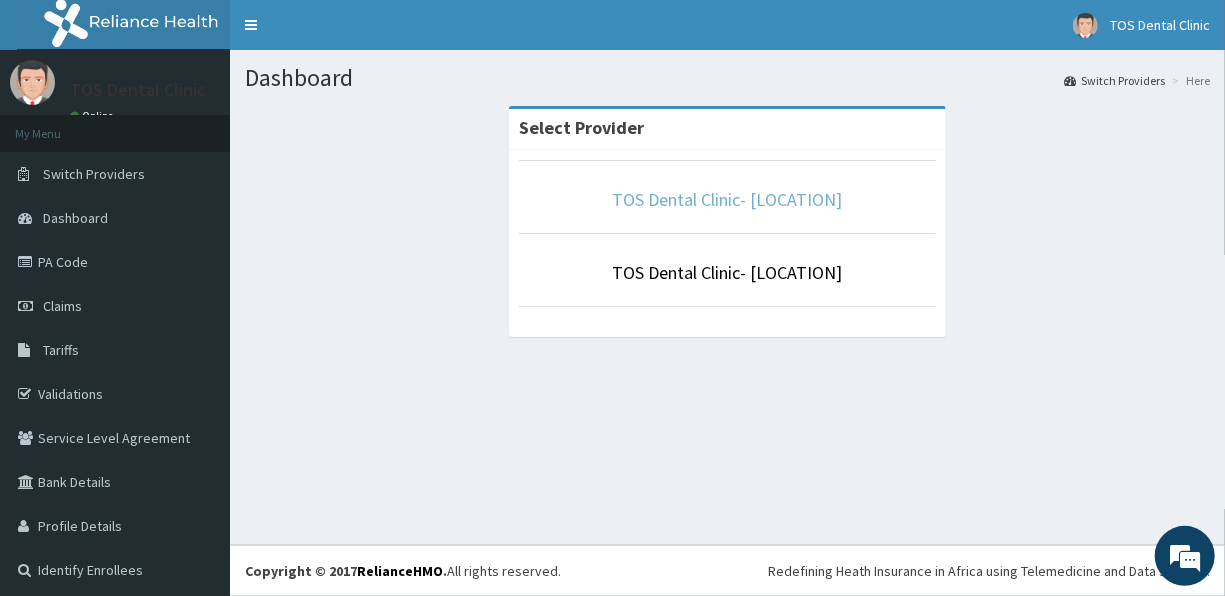 click on "TOS Dental Clinic- Mokola" at bounding box center (728, 199) 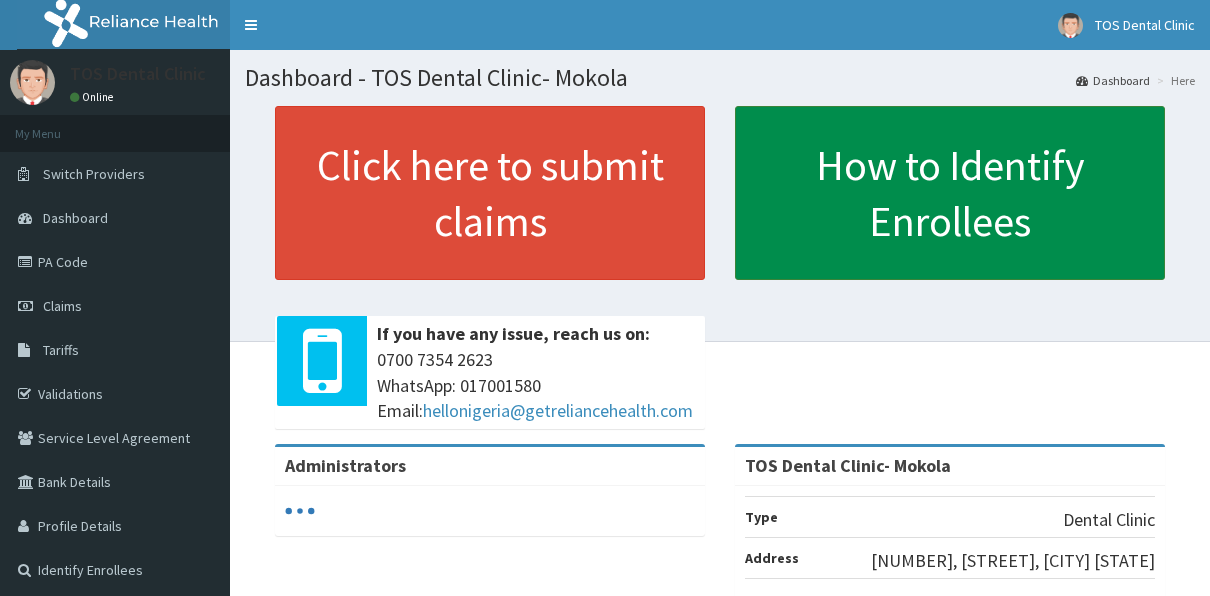 scroll, scrollTop: 0, scrollLeft: 0, axis: both 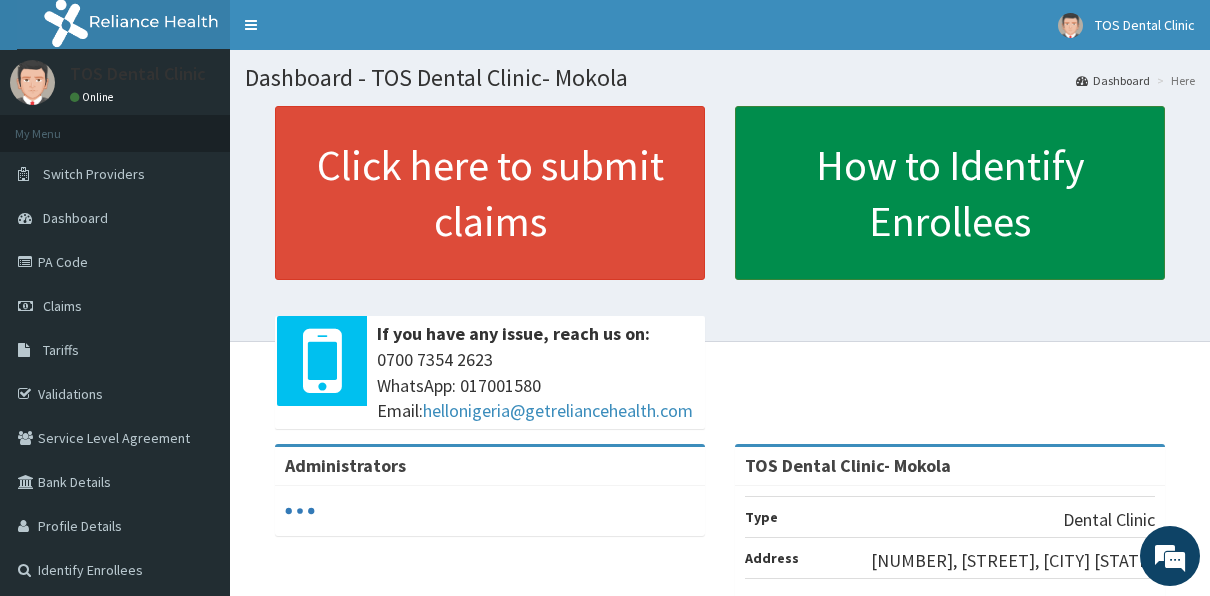 click on "How to Identify Enrollees" at bounding box center (950, 193) 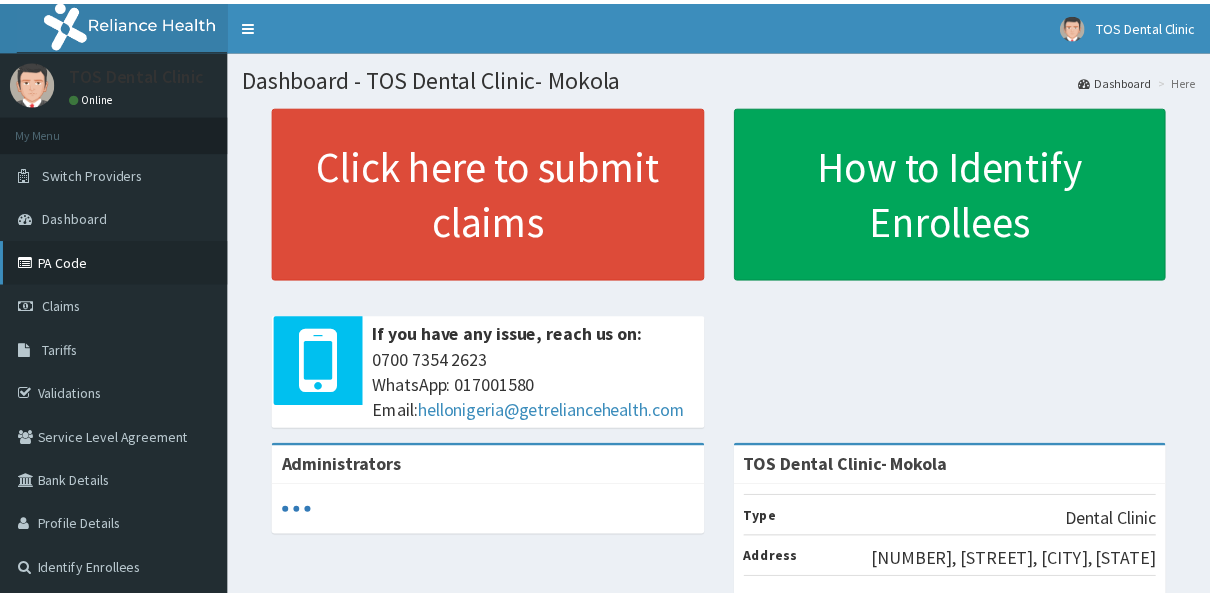 scroll, scrollTop: 0, scrollLeft: 0, axis: both 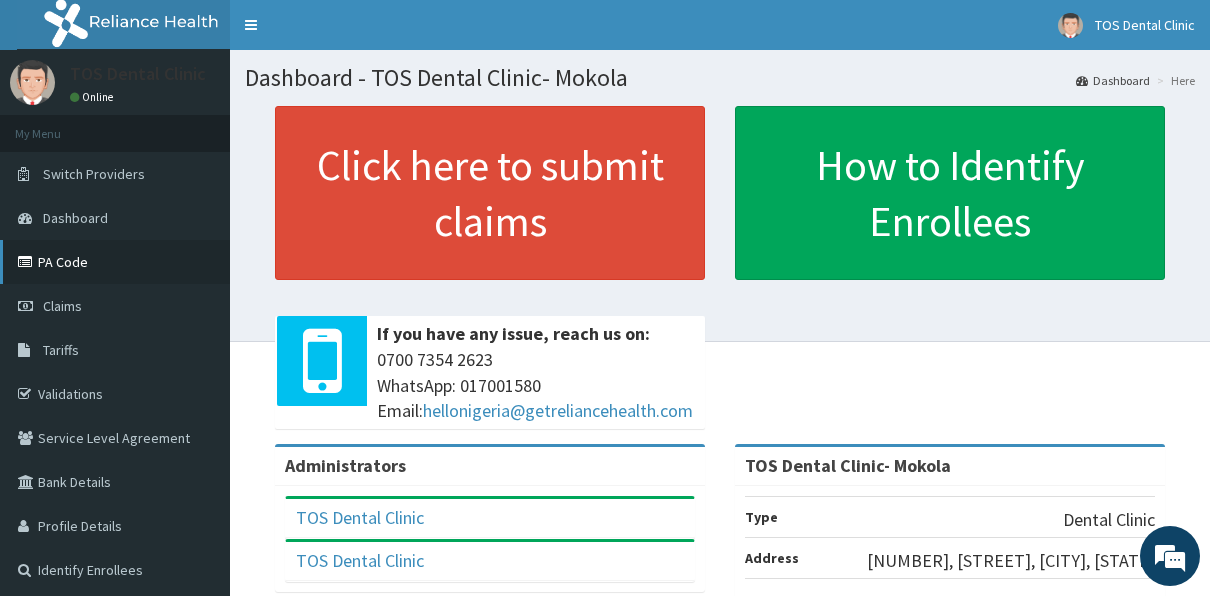 click on "PA Code" at bounding box center [115, 262] 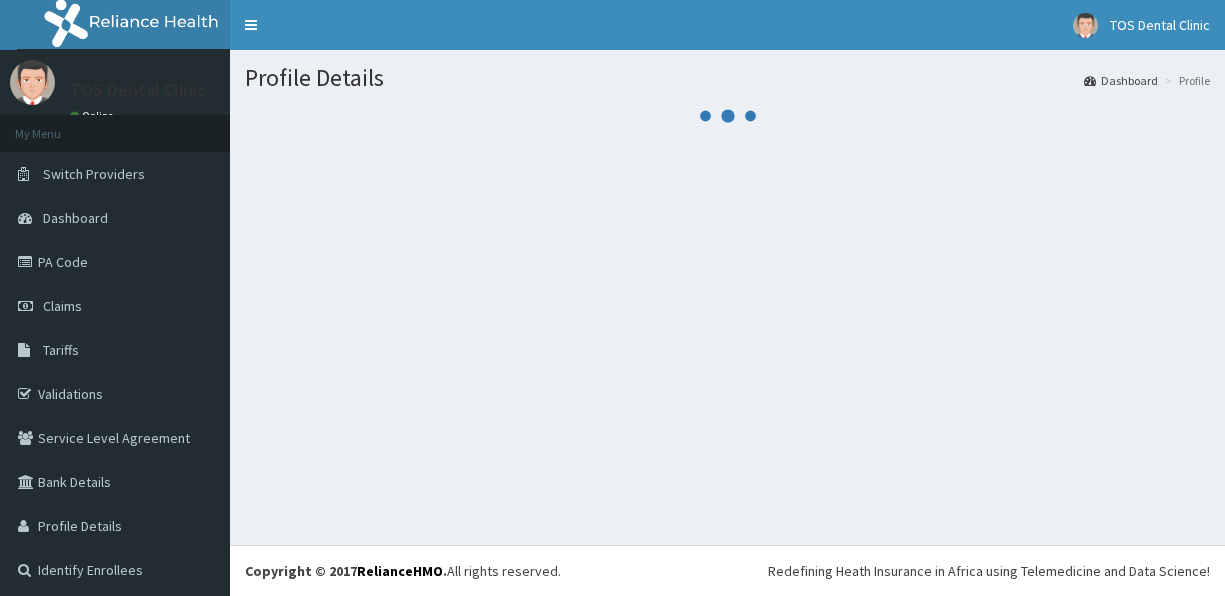 scroll, scrollTop: 0, scrollLeft: 0, axis: both 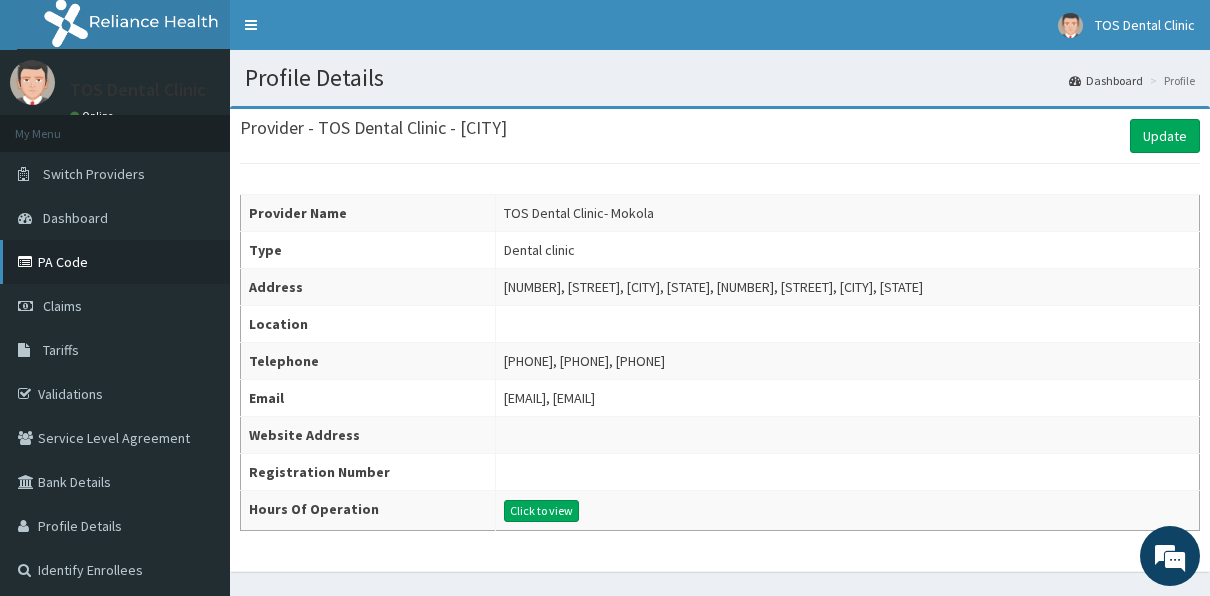 click on "PA Code" at bounding box center (115, 262) 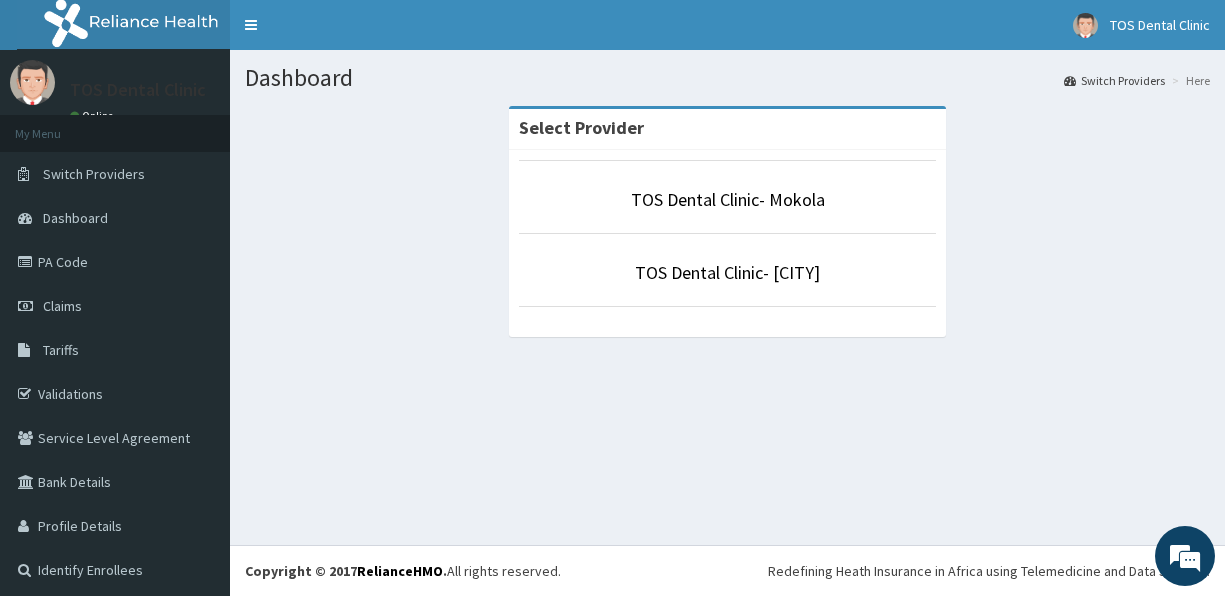 scroll, scrollTop: 0, scrollLeft: 0, axis: both 